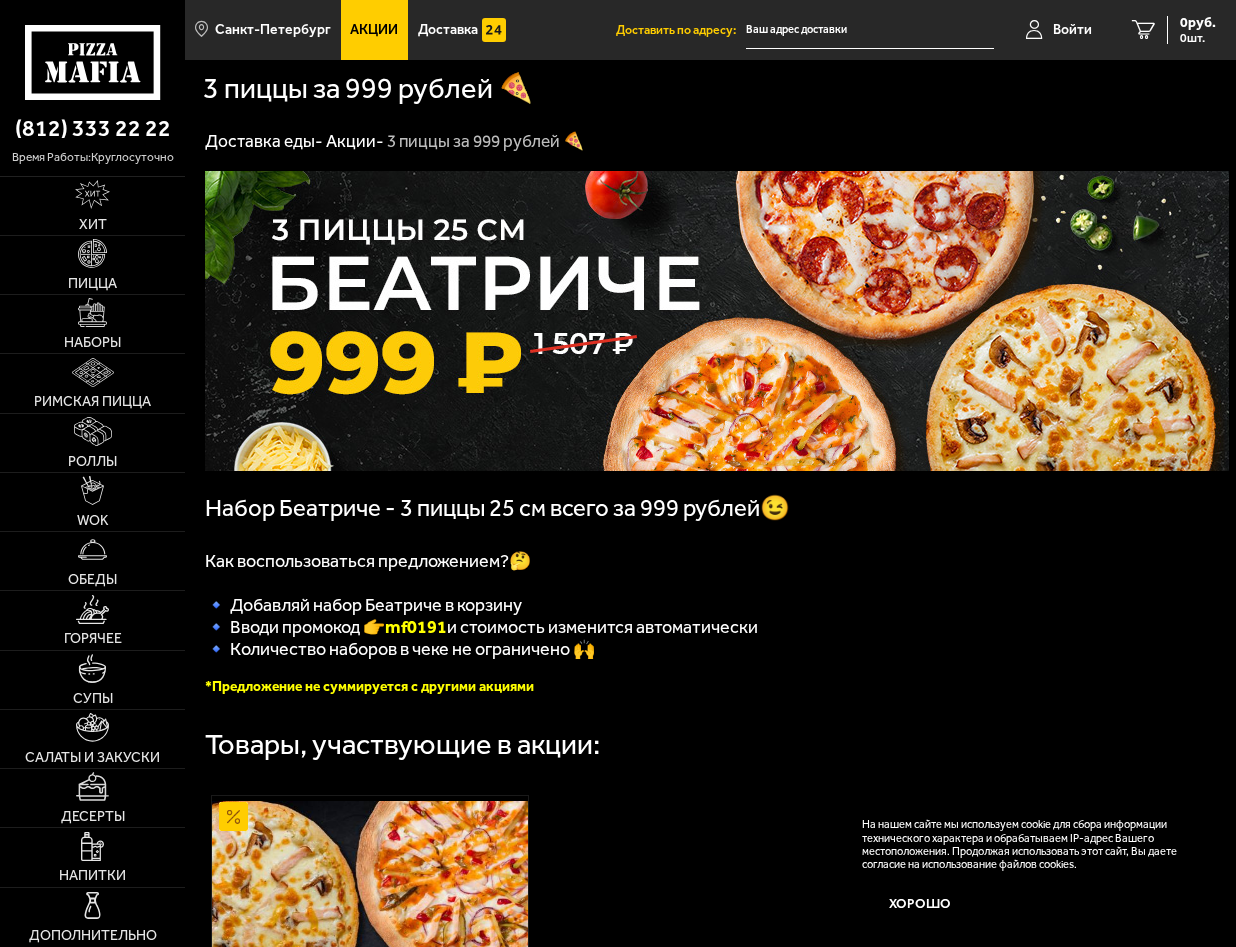 scroll, scrollTop: 0, scrollLeft: 0, axis: both 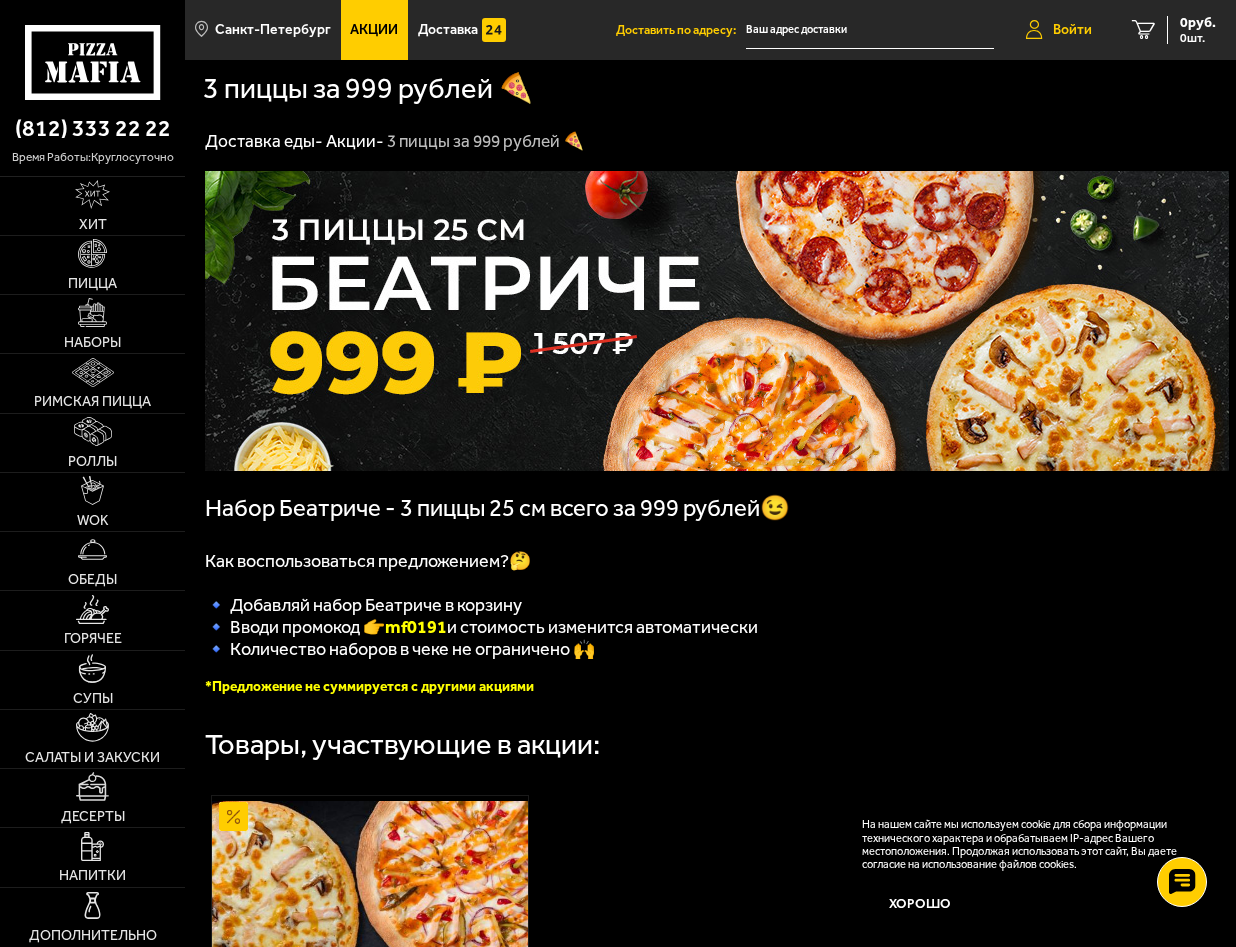 click on "Войти" at bounding box center (1072, 30) 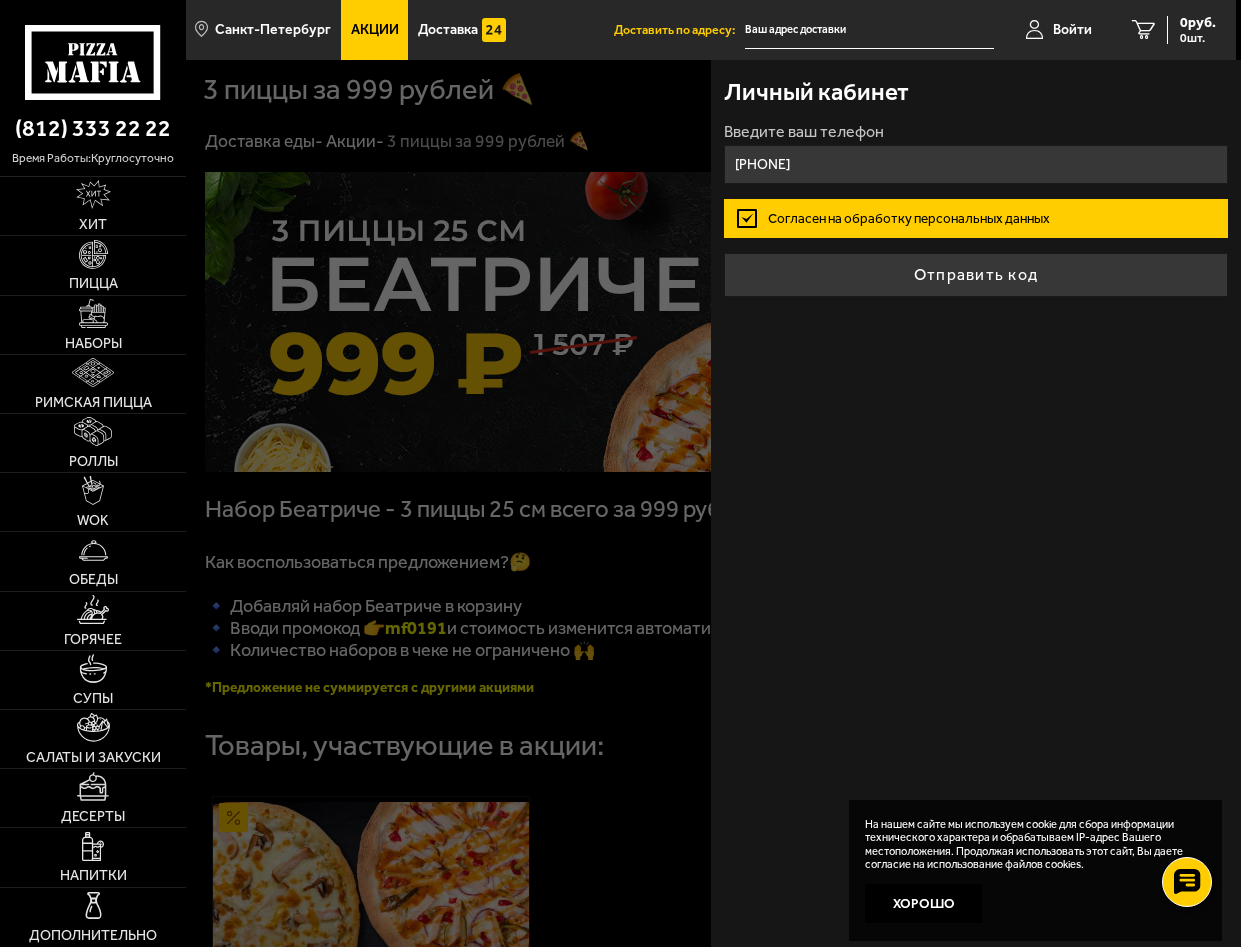 type on "[PHONE]" 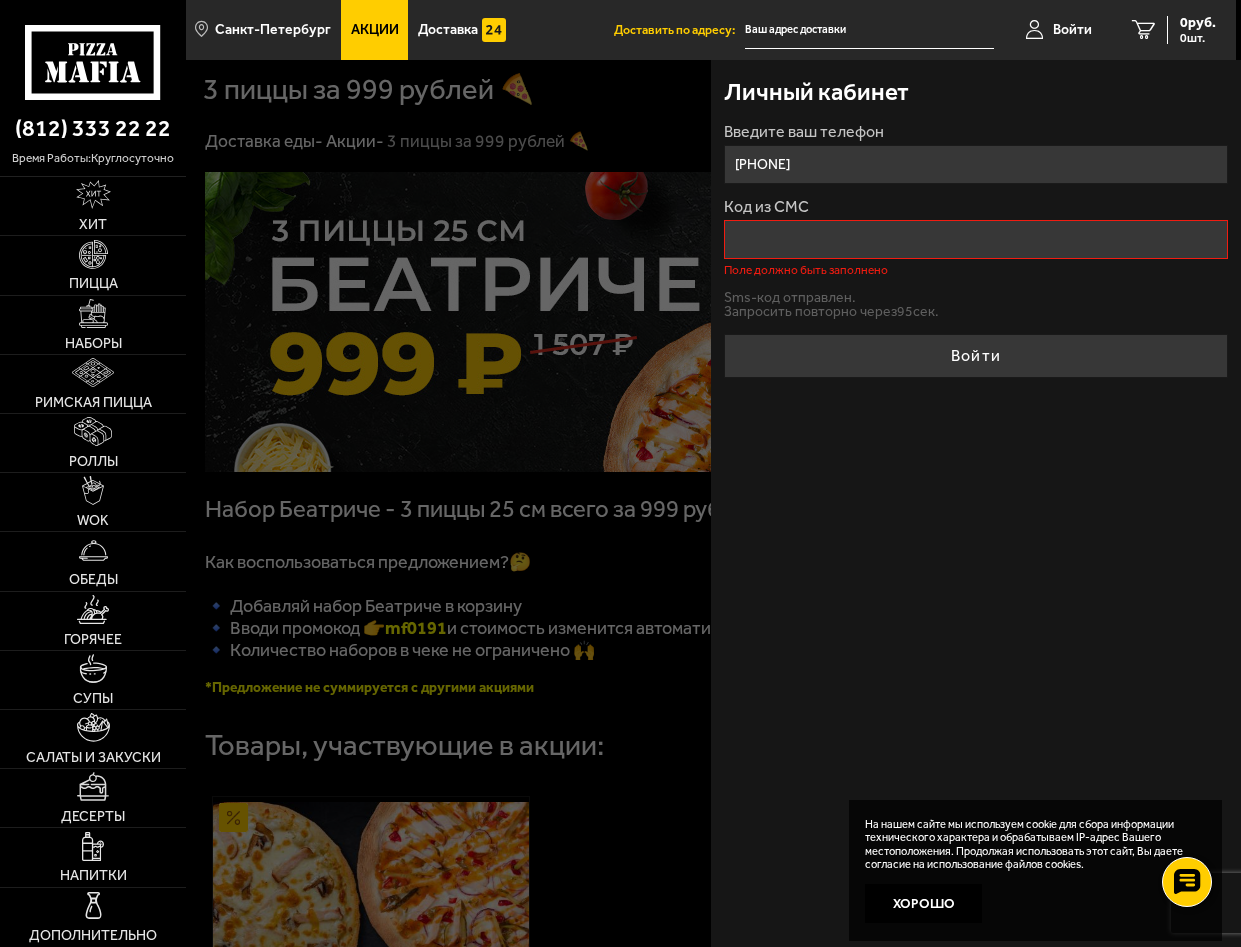 click on "Код из СМС" at bounding box center (976, 239) 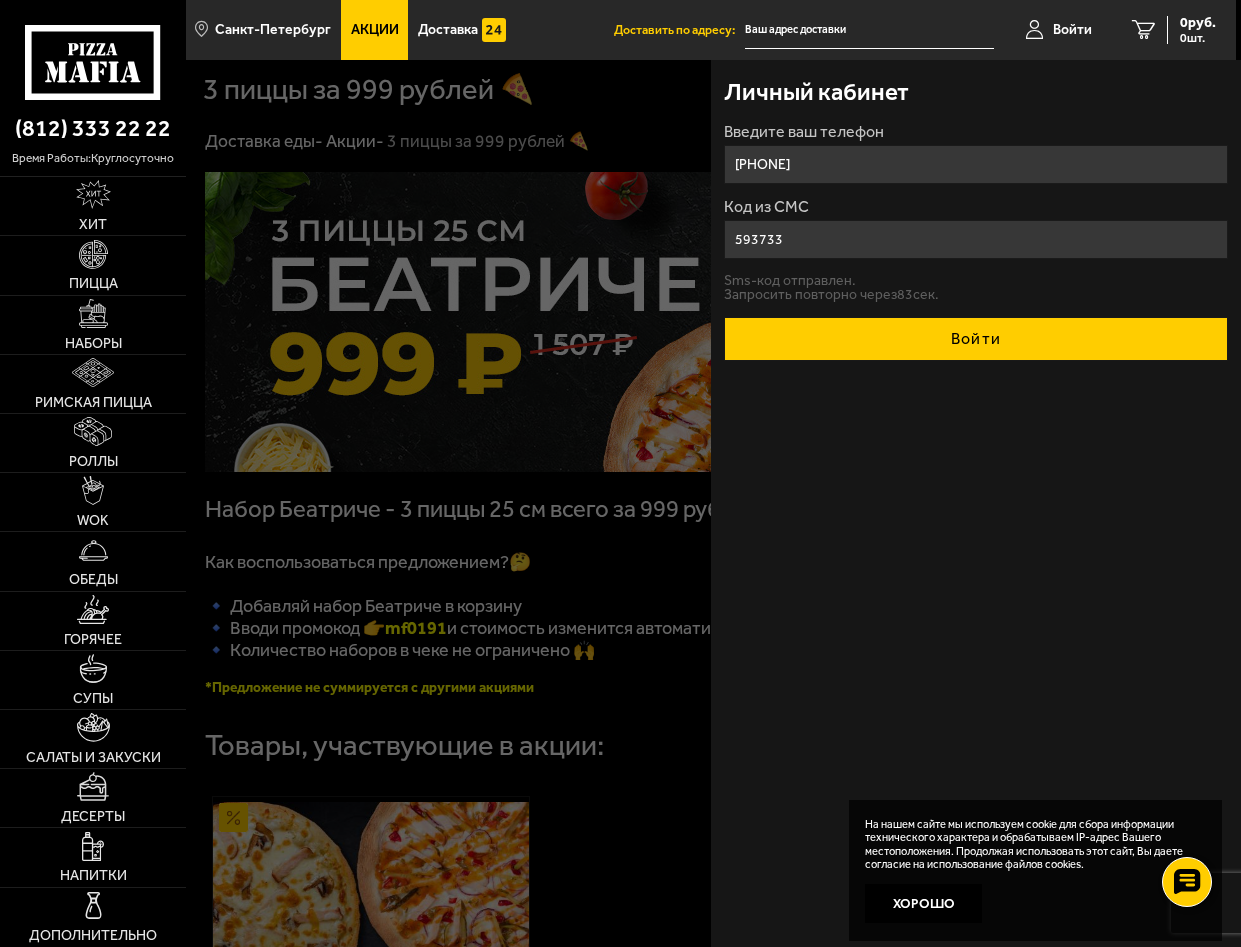 type on "593733" 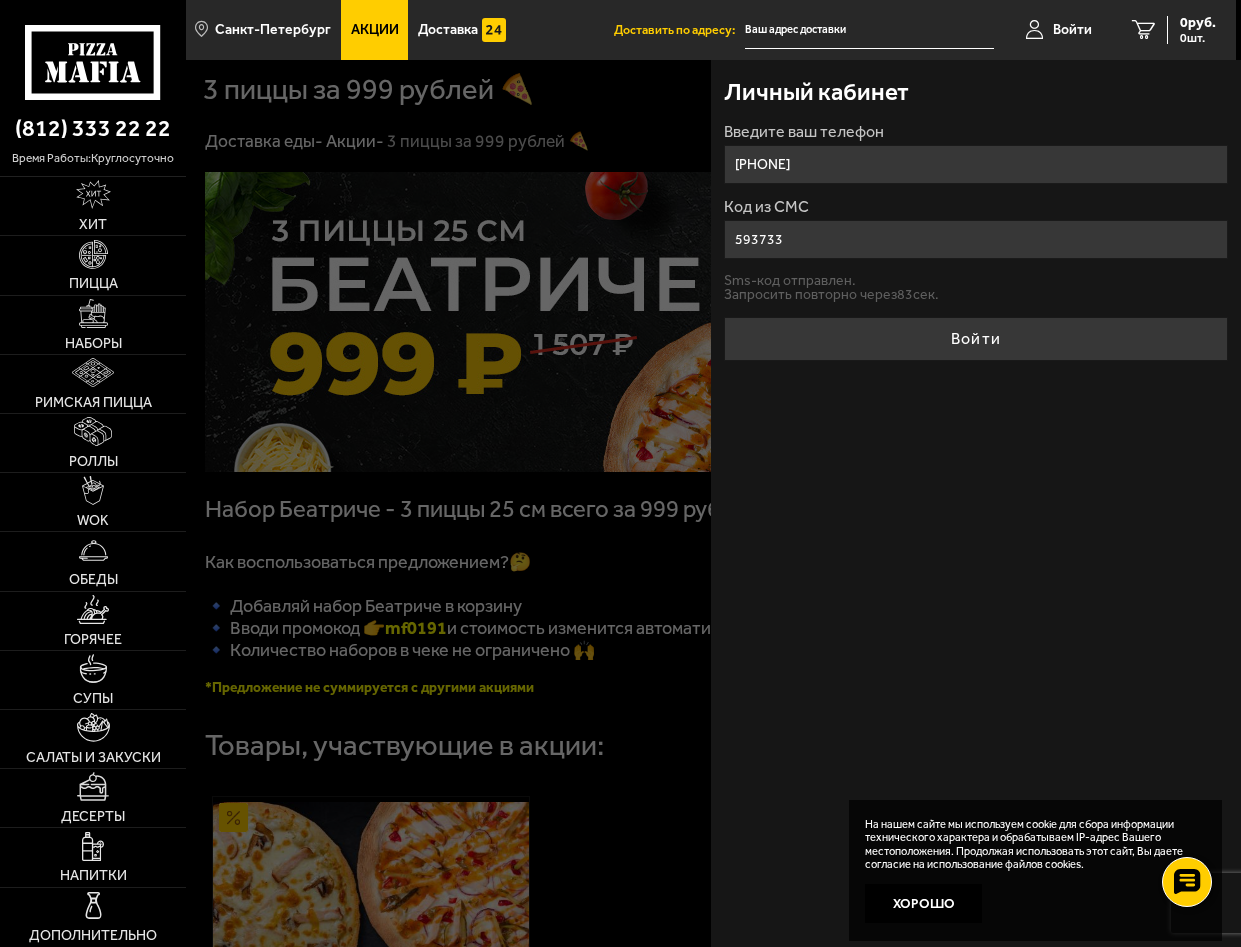 click on "Войти" at bounding box center (976, 339) 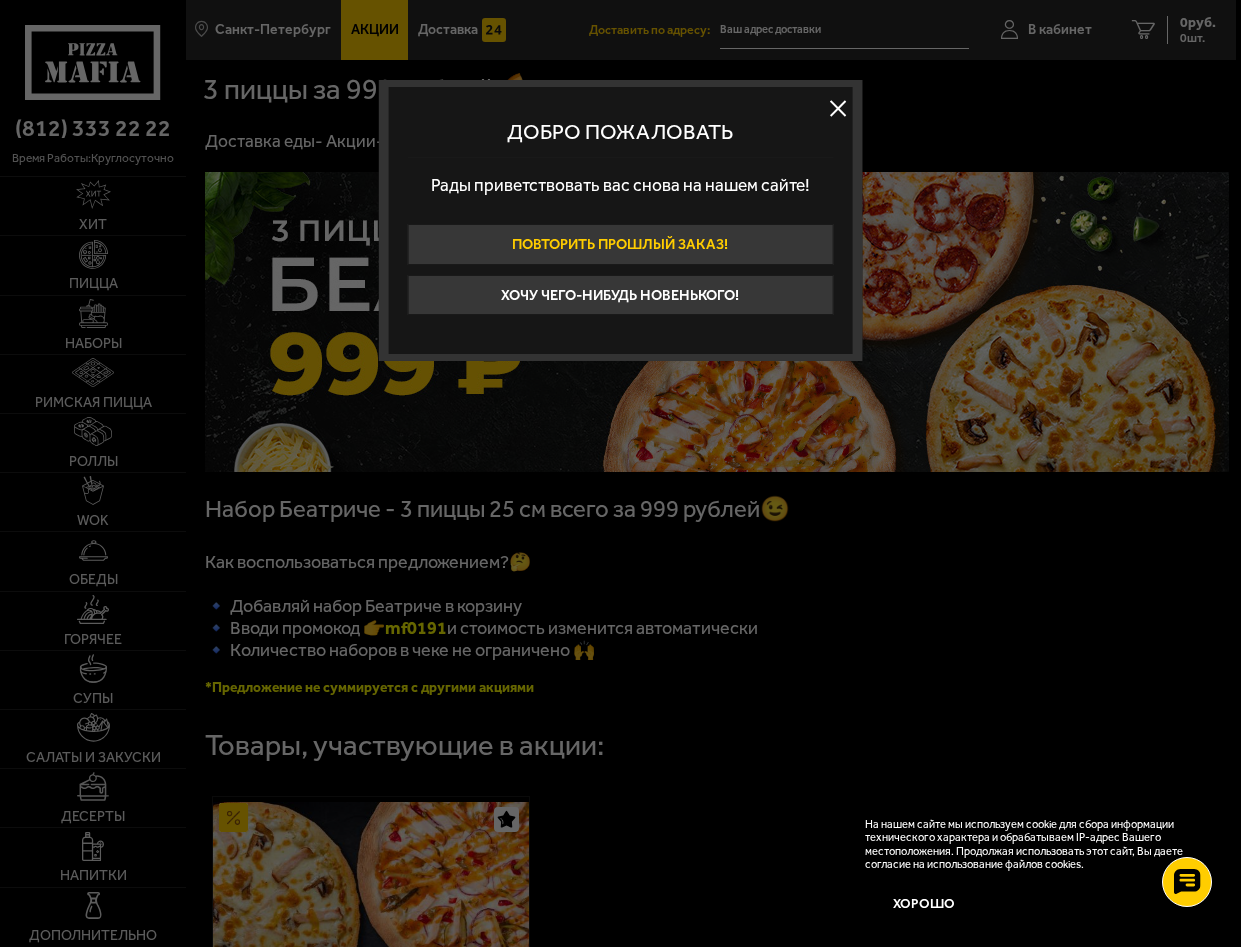 click on "Повторить прошлый заказ!" at bounding box center [621, 244] 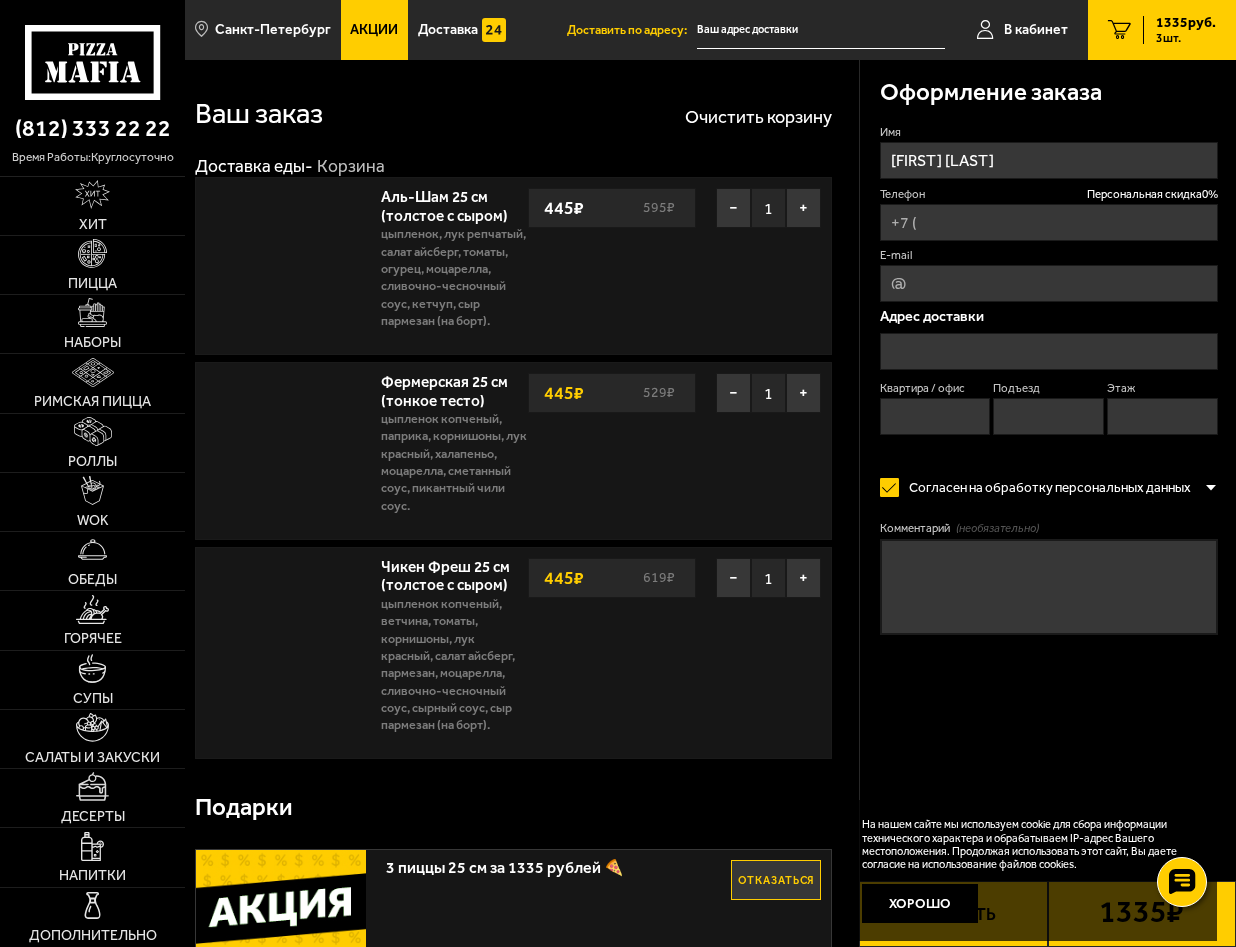 type on "[PHONE]" 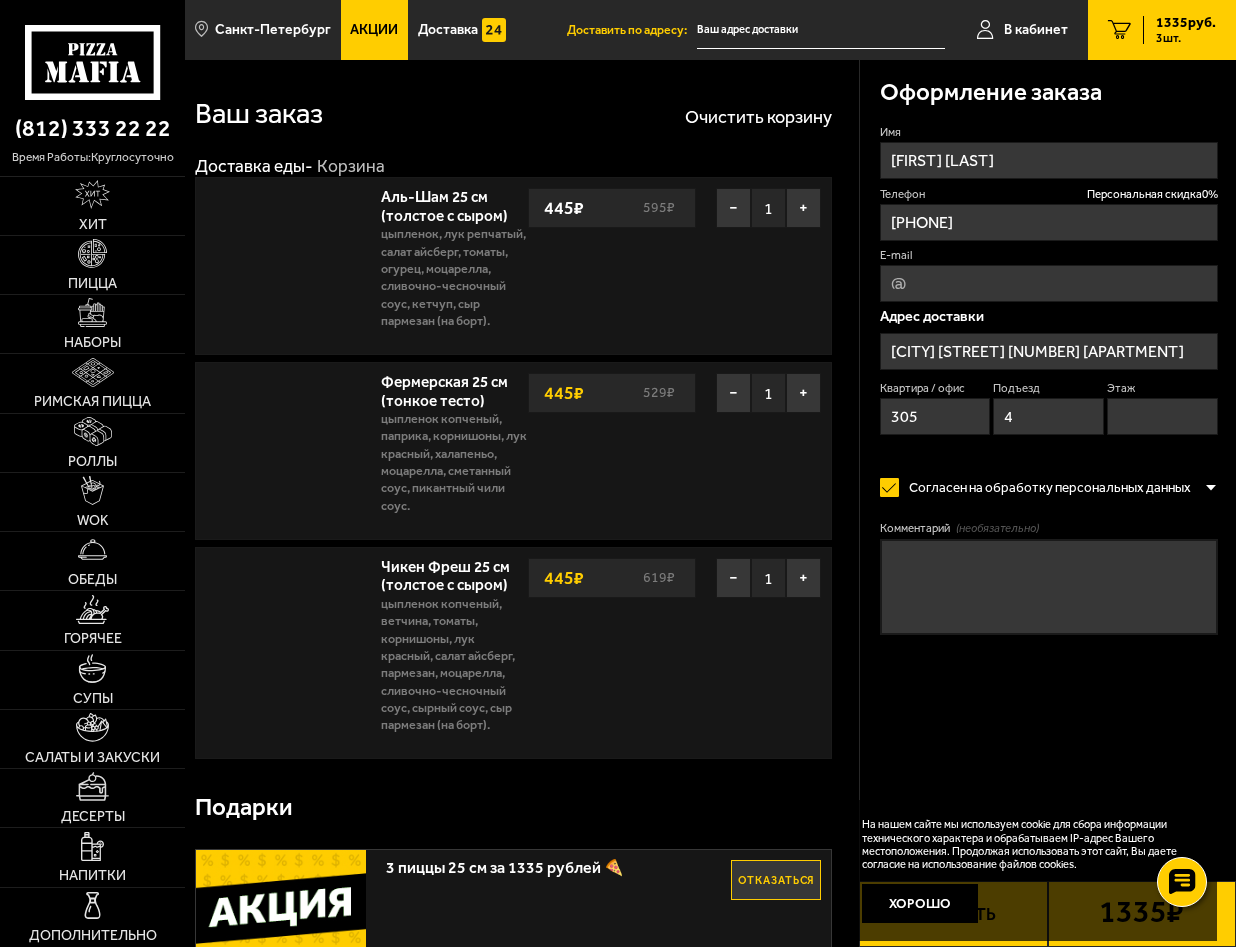 type on "[STREET], [NUMBER][APARTMENT]" 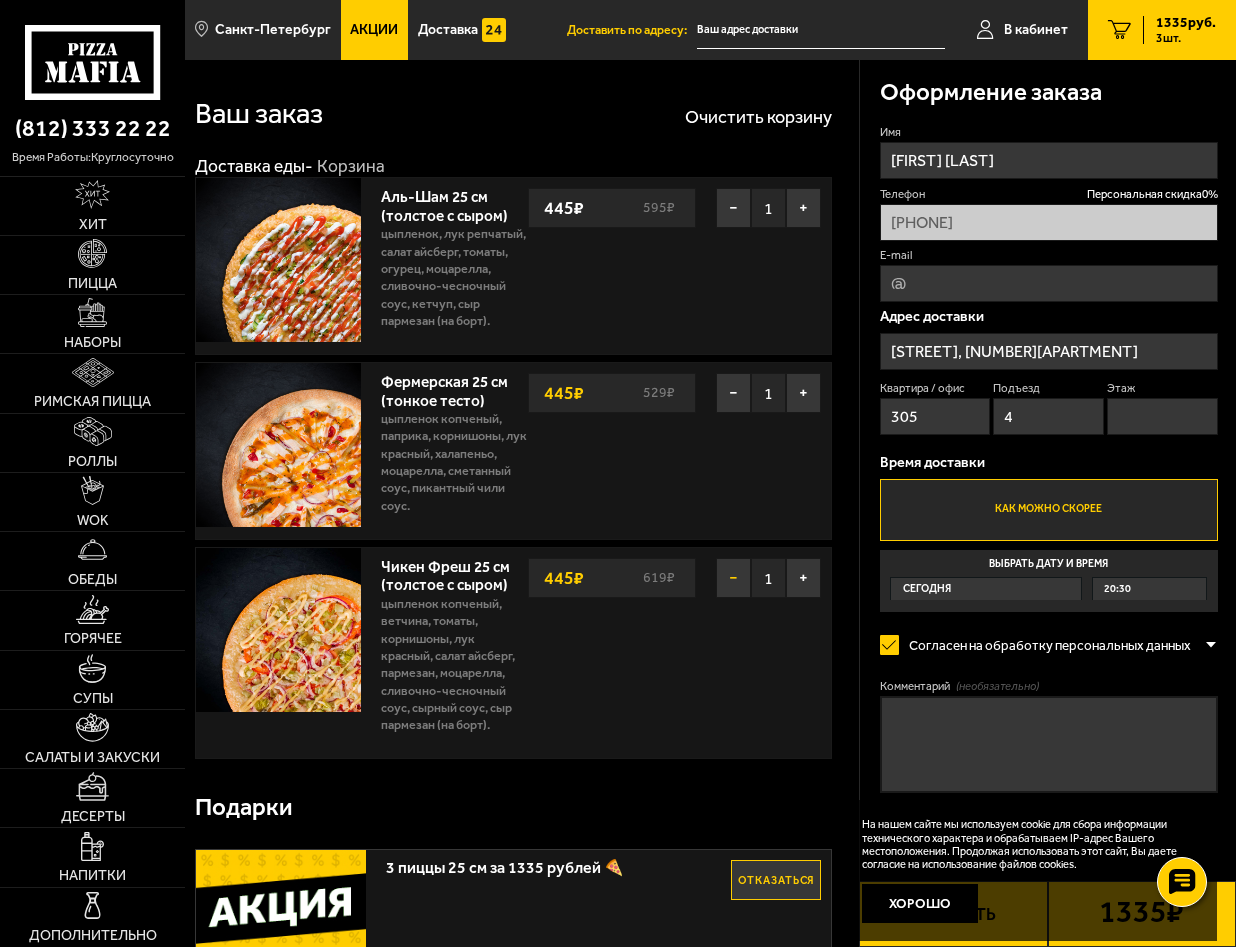 click on "−" at bounding box center [733, 578] 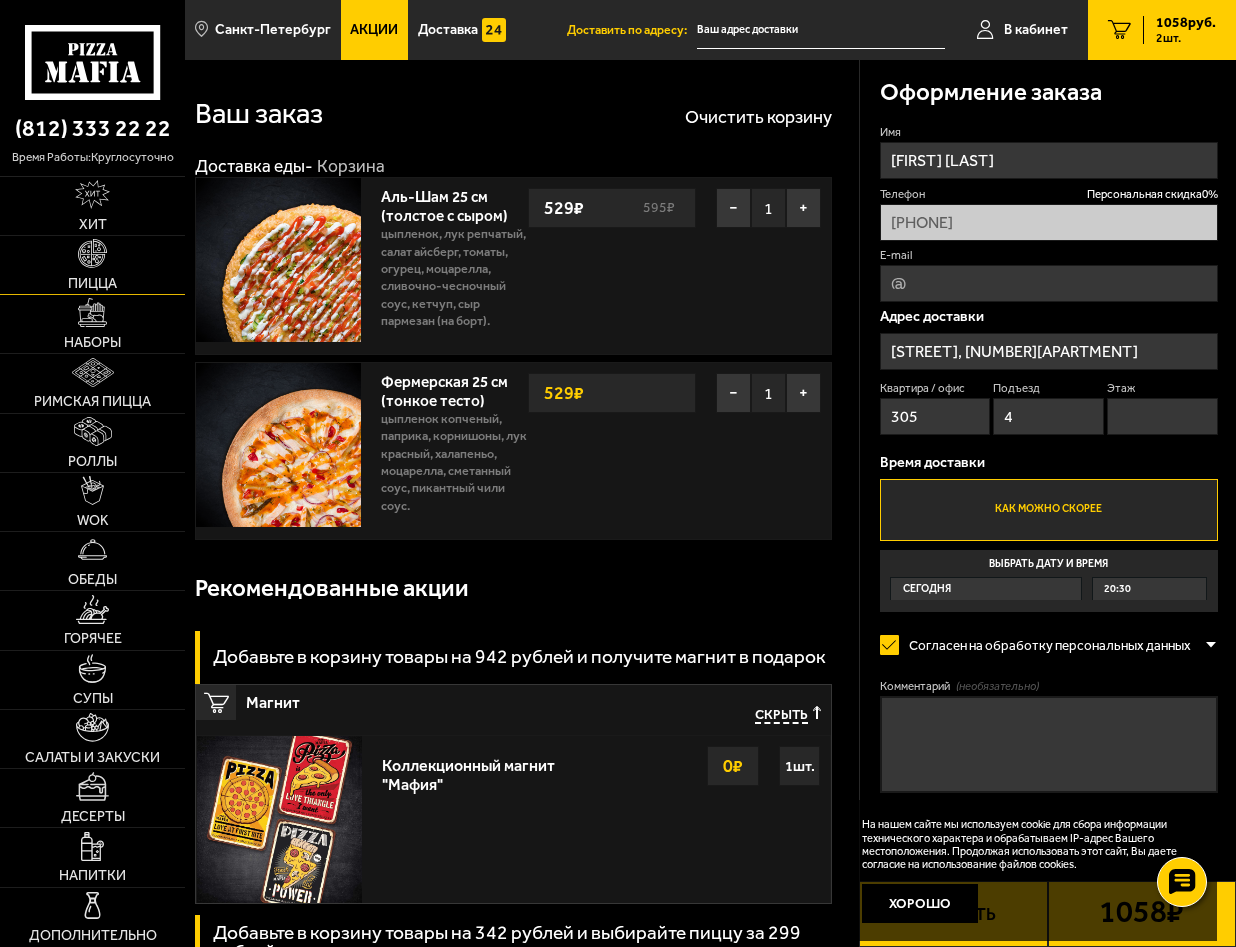 click on "Пицца" at bounding box center [92, 265] 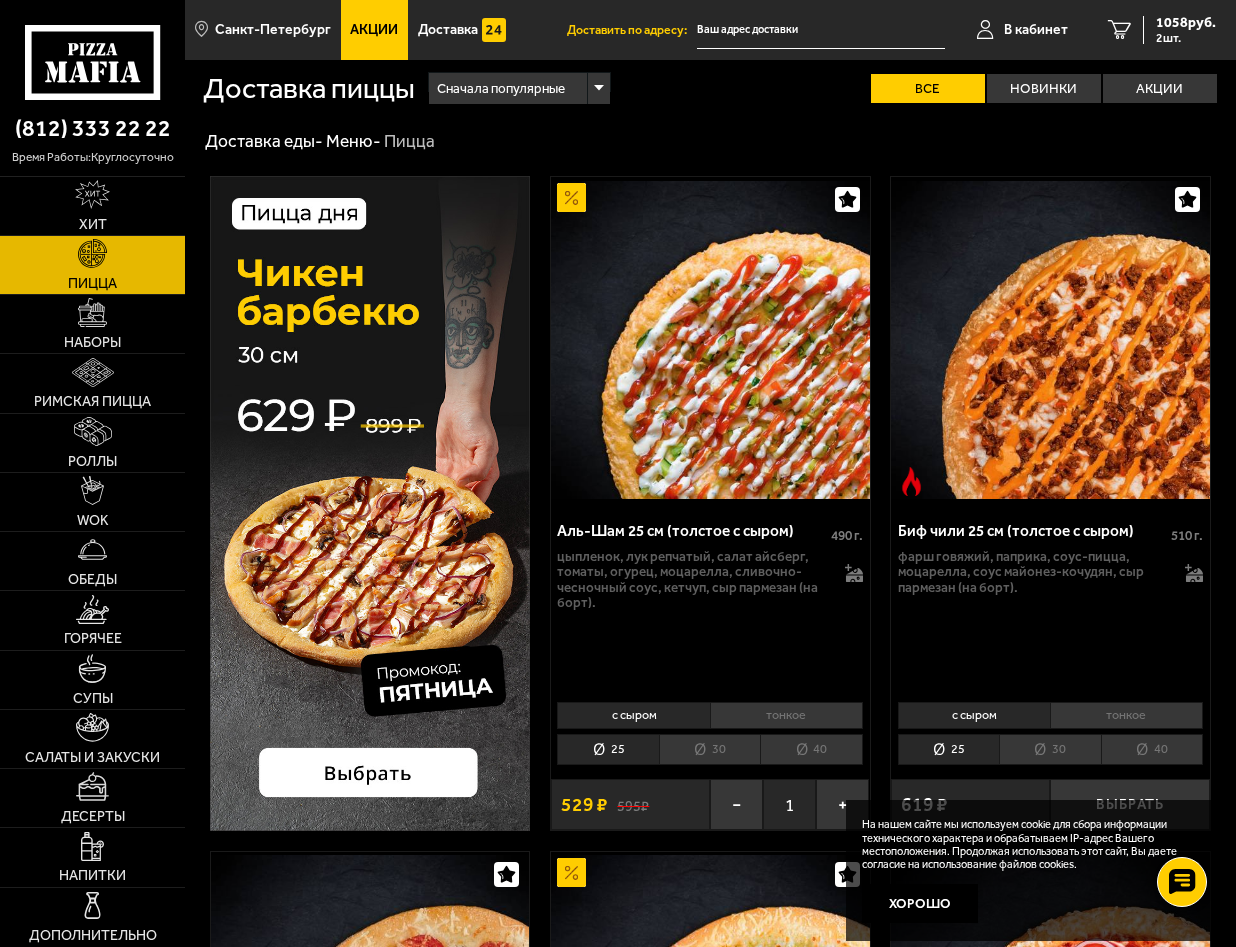 click 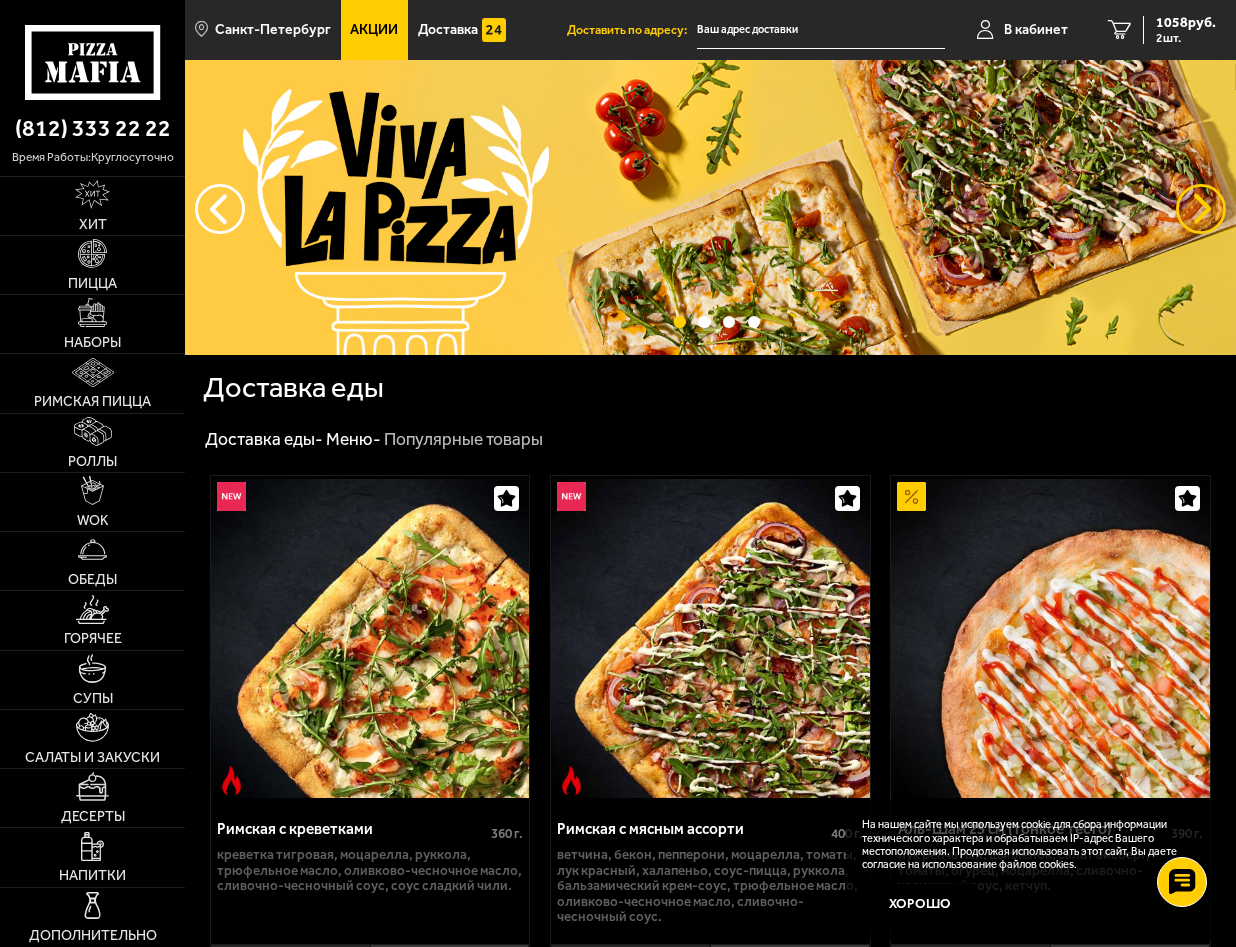 click at bounding box center (1201, 209) 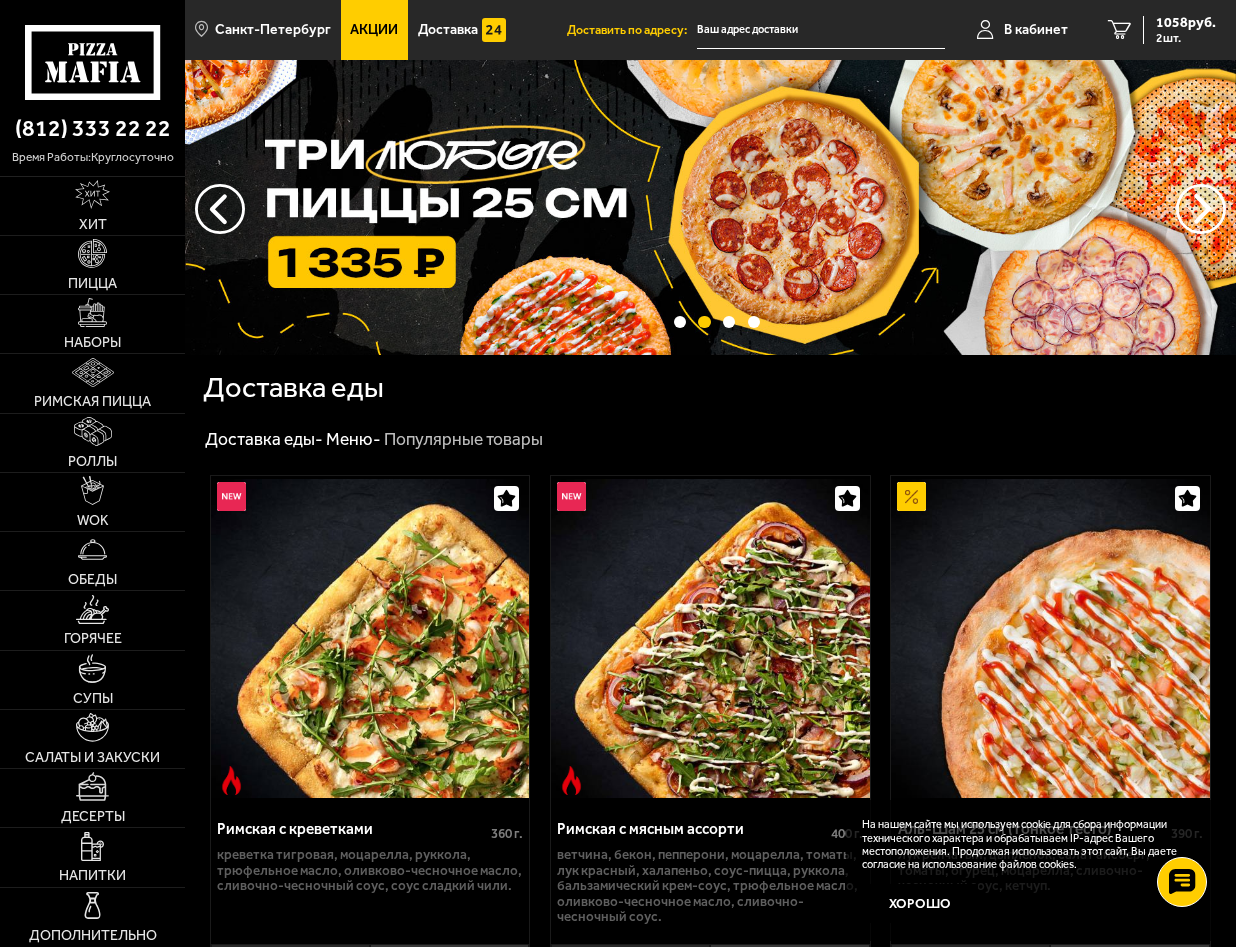 click at bounding box center (710, 207) 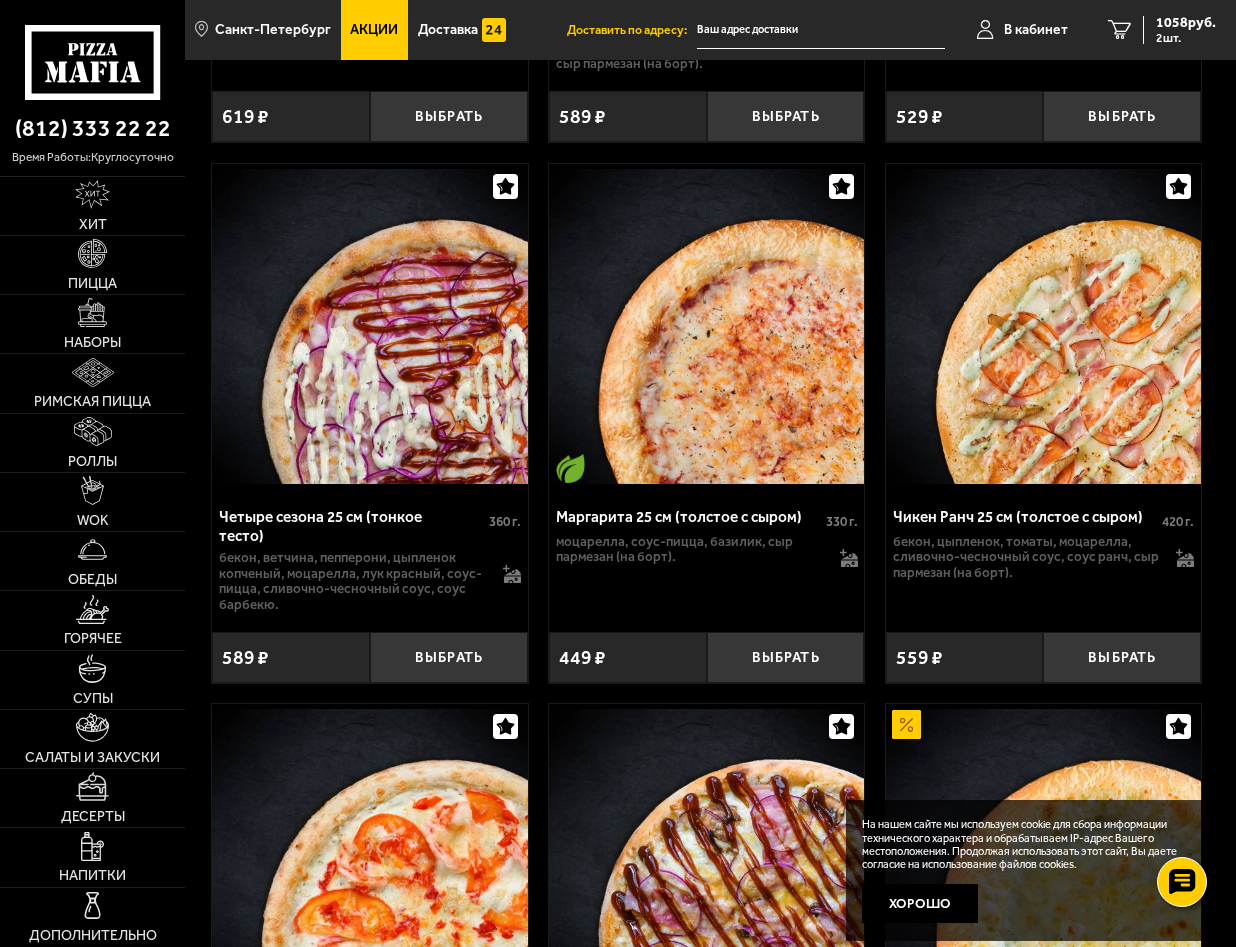 scroll, scrollTop: 7100, scrollLeft: 0, axis: vertical 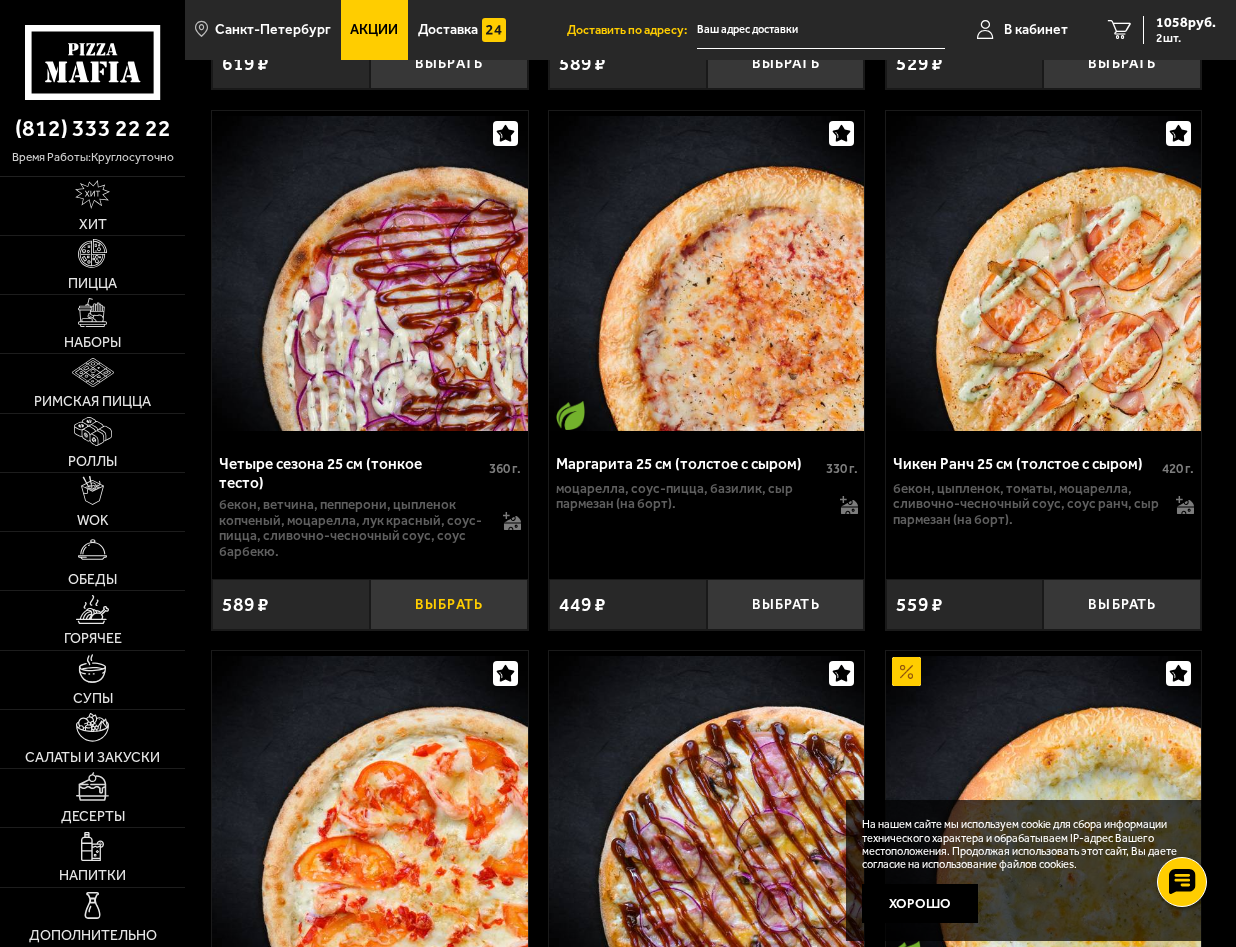 click on "Выбрать" at bounding box center [449, 604] 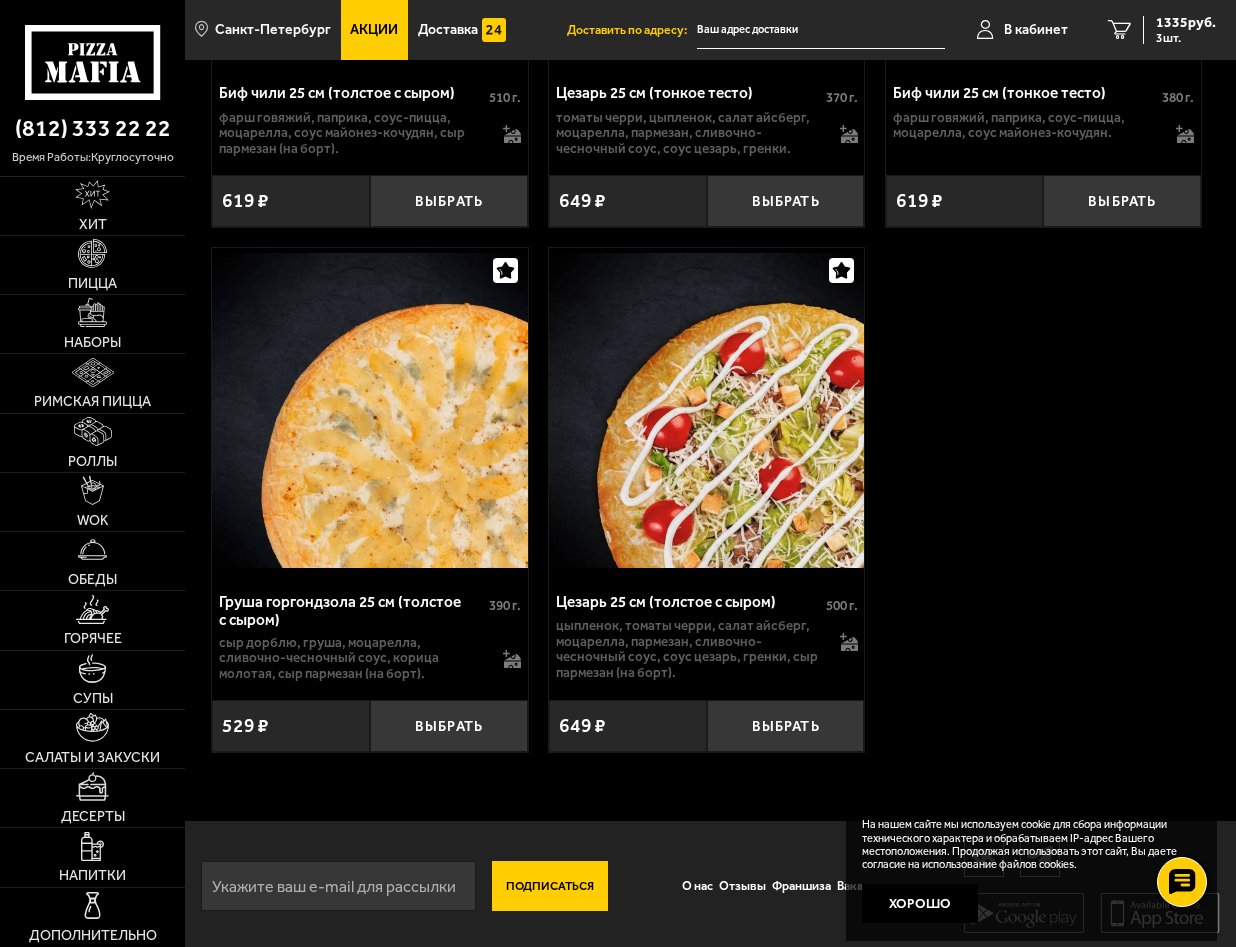 scroll, scrollTop: 10162, scrollLeft: 0, axis: vertical 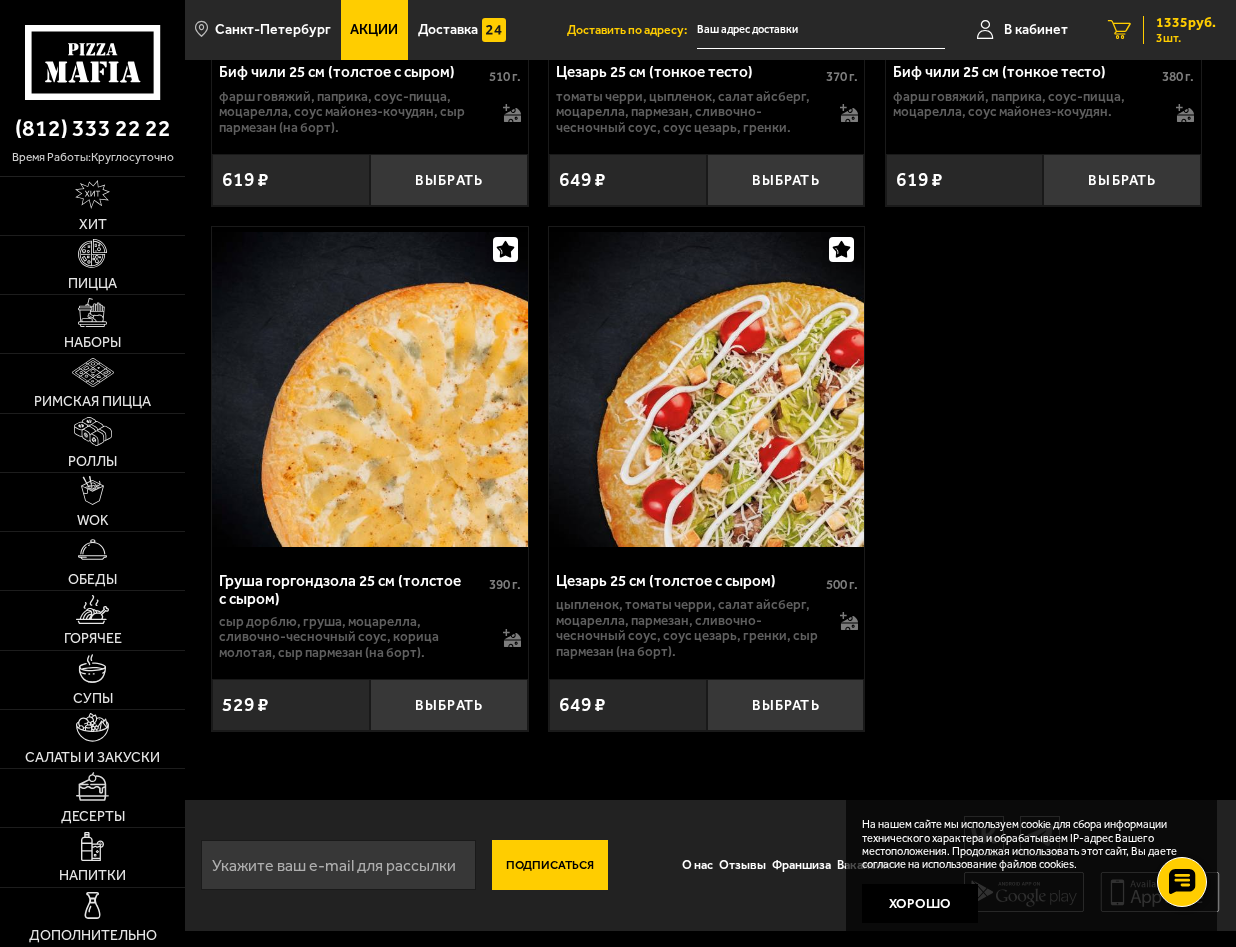 click on "1335  руб. 3  шт." at bounding box center [1179, 30] 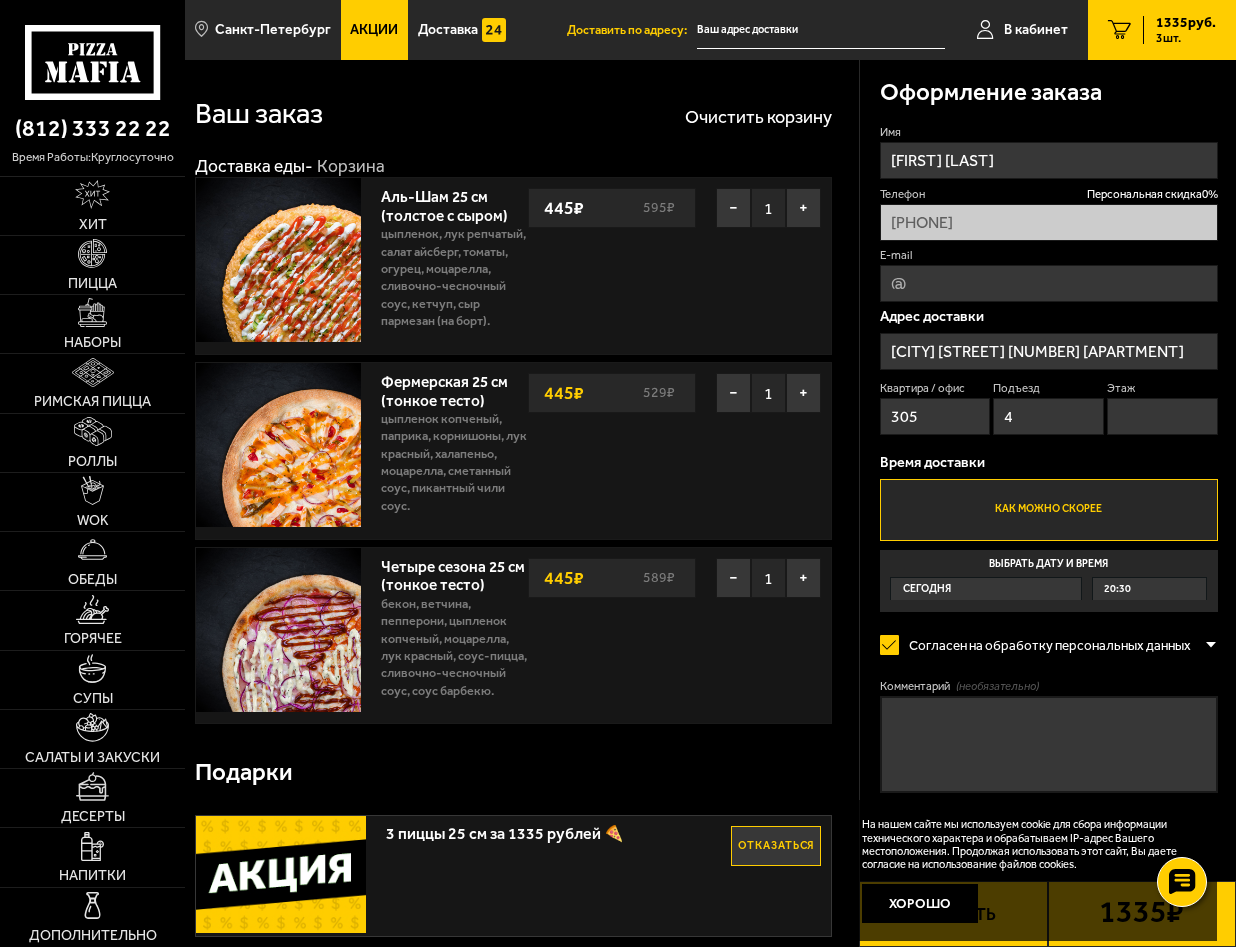type on "[STREET], [NUMBER][APARTMENT]" 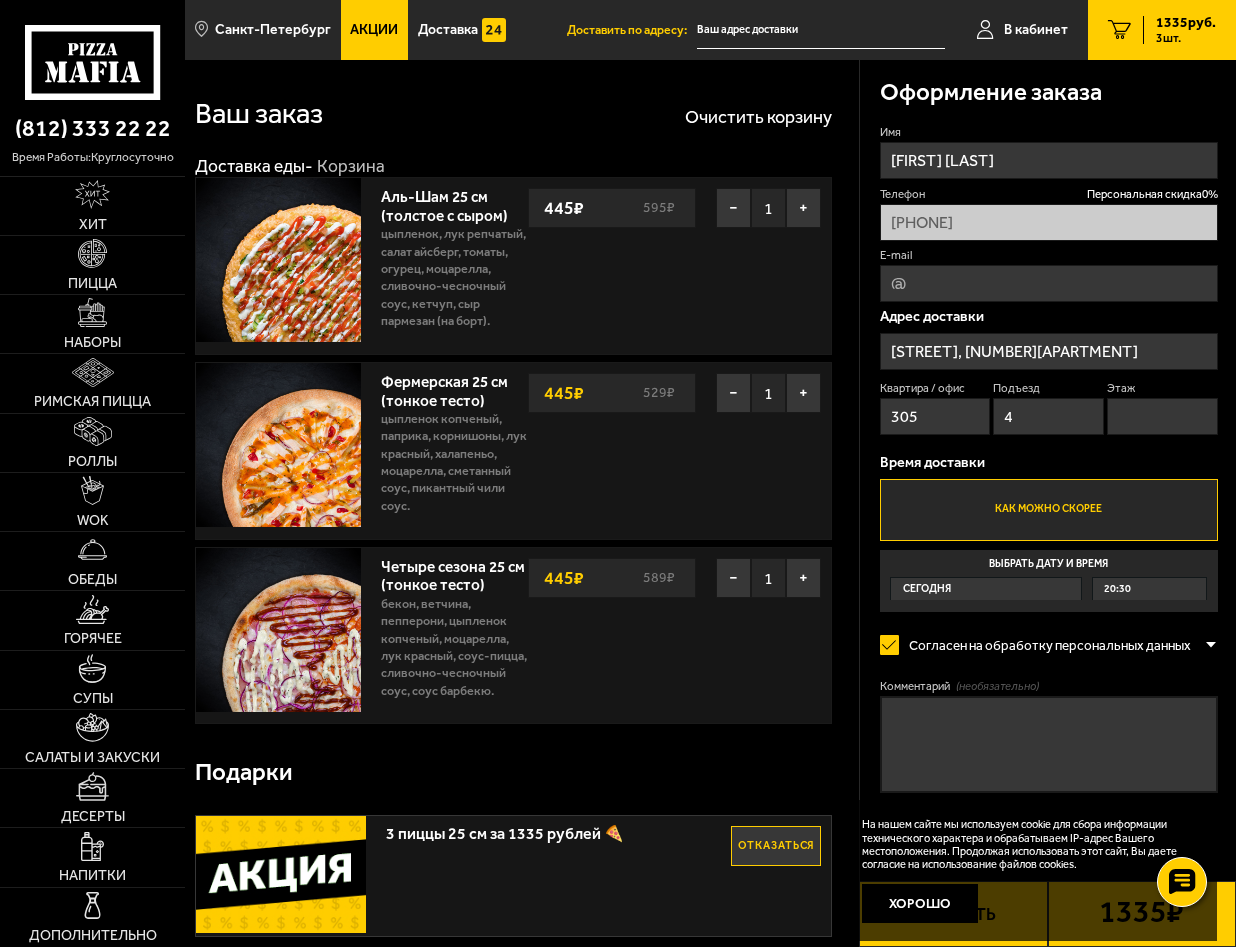 click on "E-mail" at bounding box center (1049, 283) 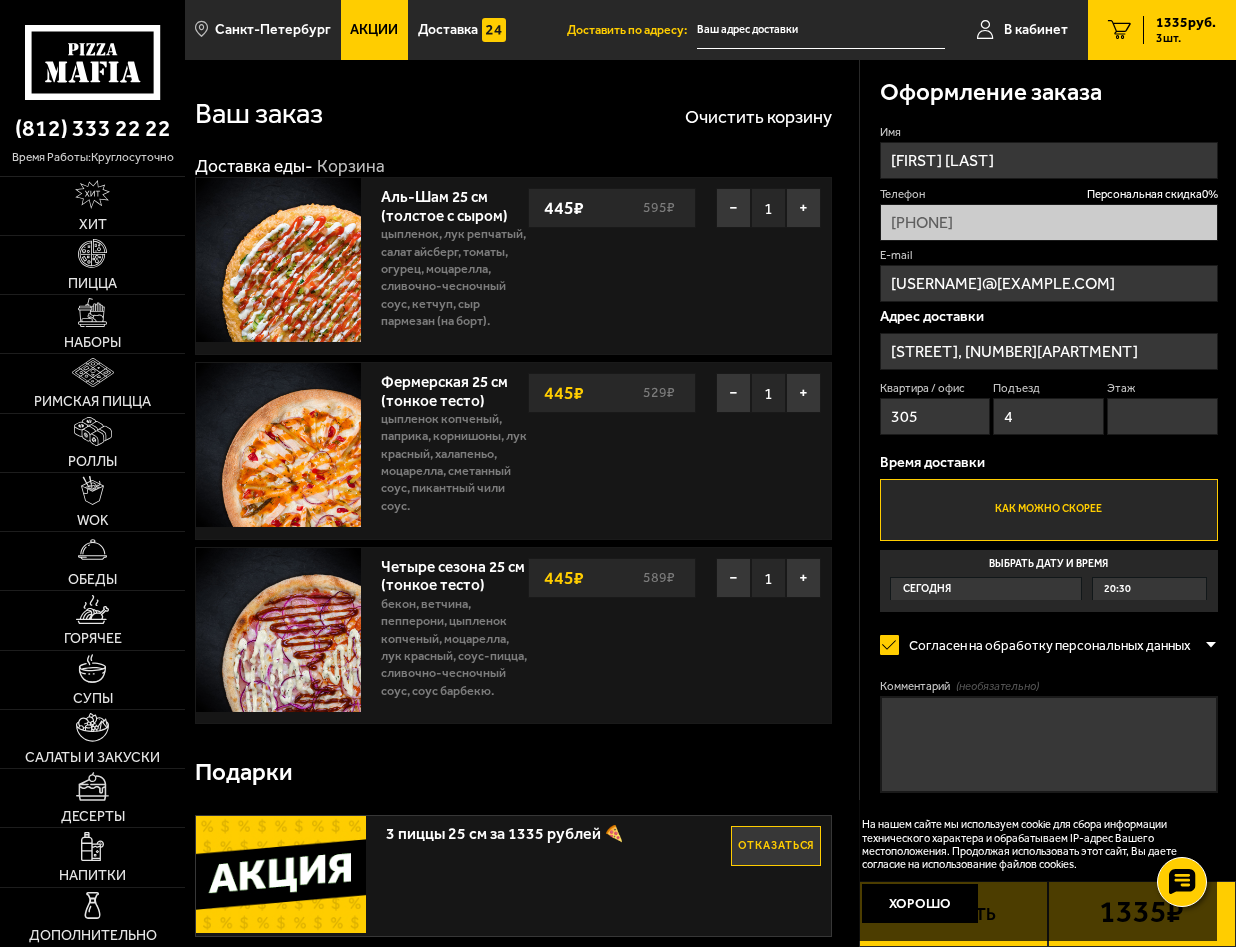 click on "Этаж" at bounding box center [1162, 416] 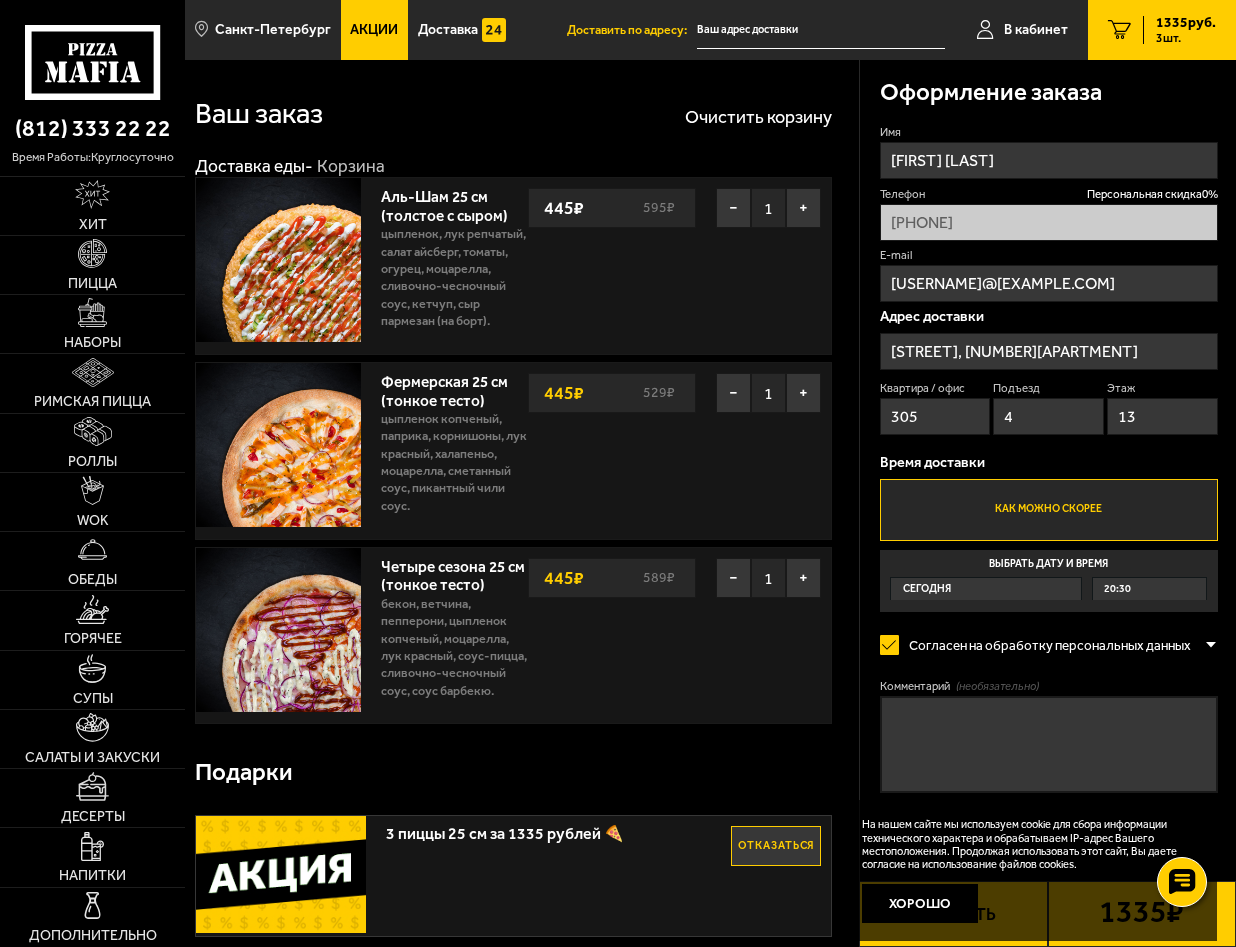type on "13" 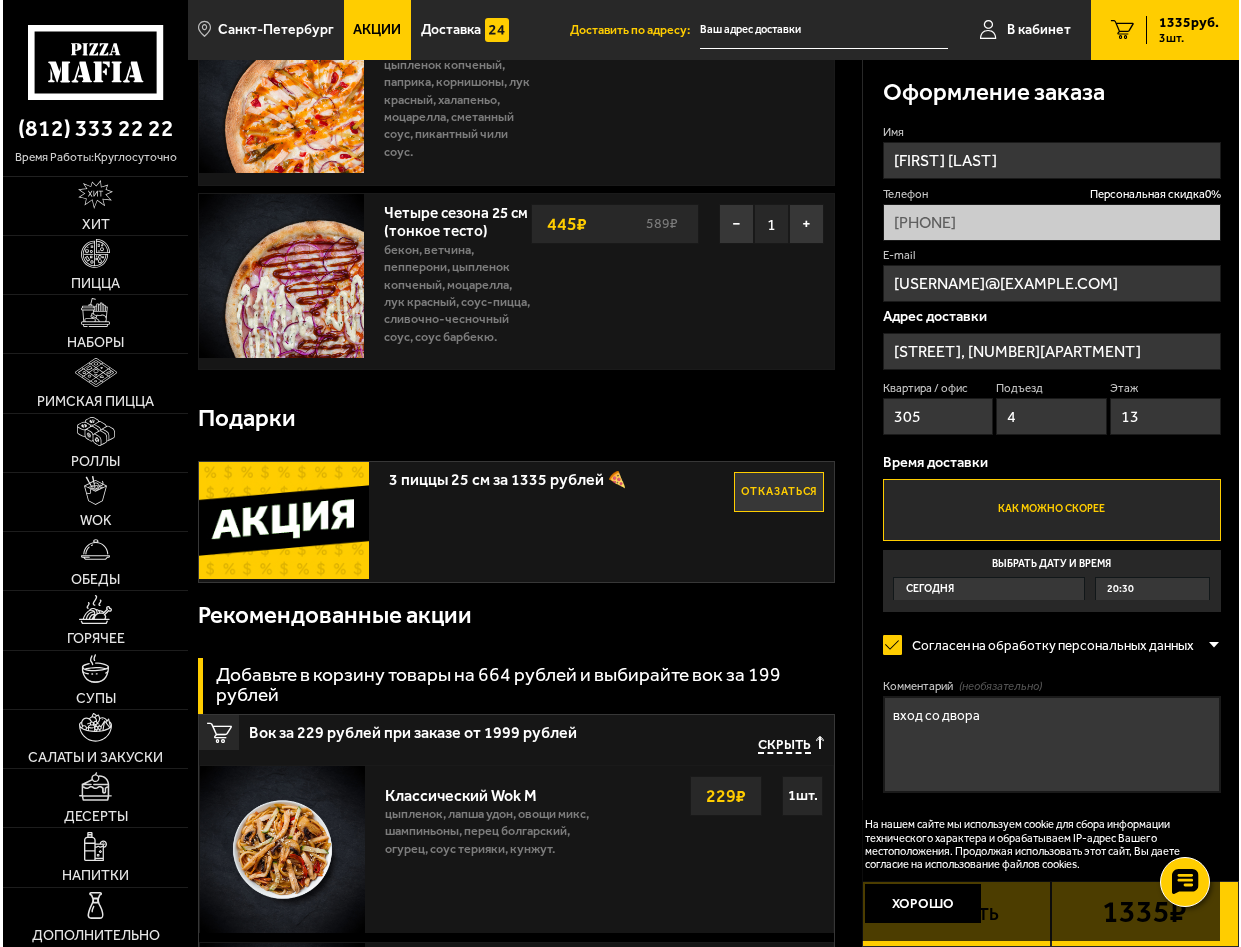scroll, scrollTop: 400, scrollLeft: 0, axis: vertical 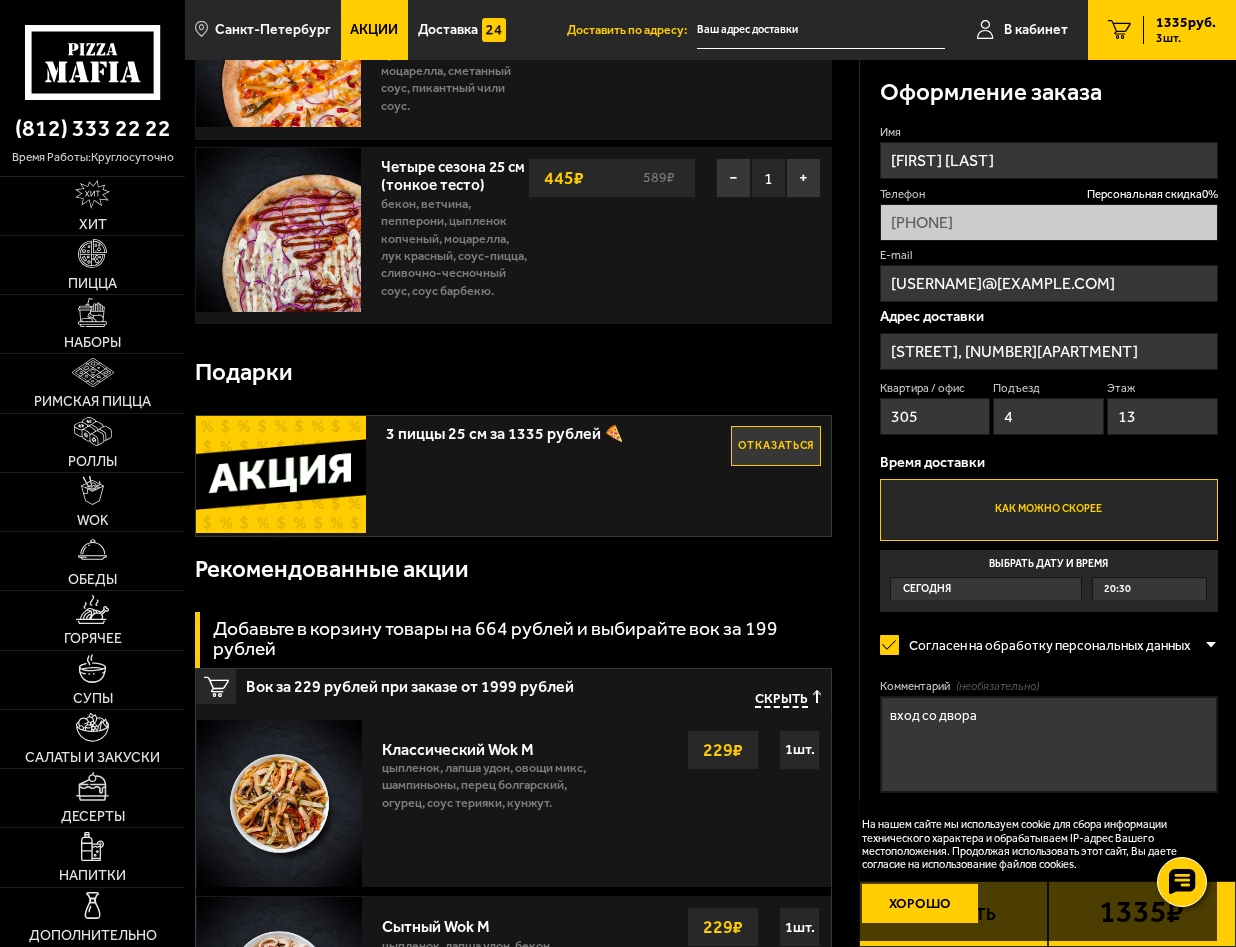 type on "вход со двора" 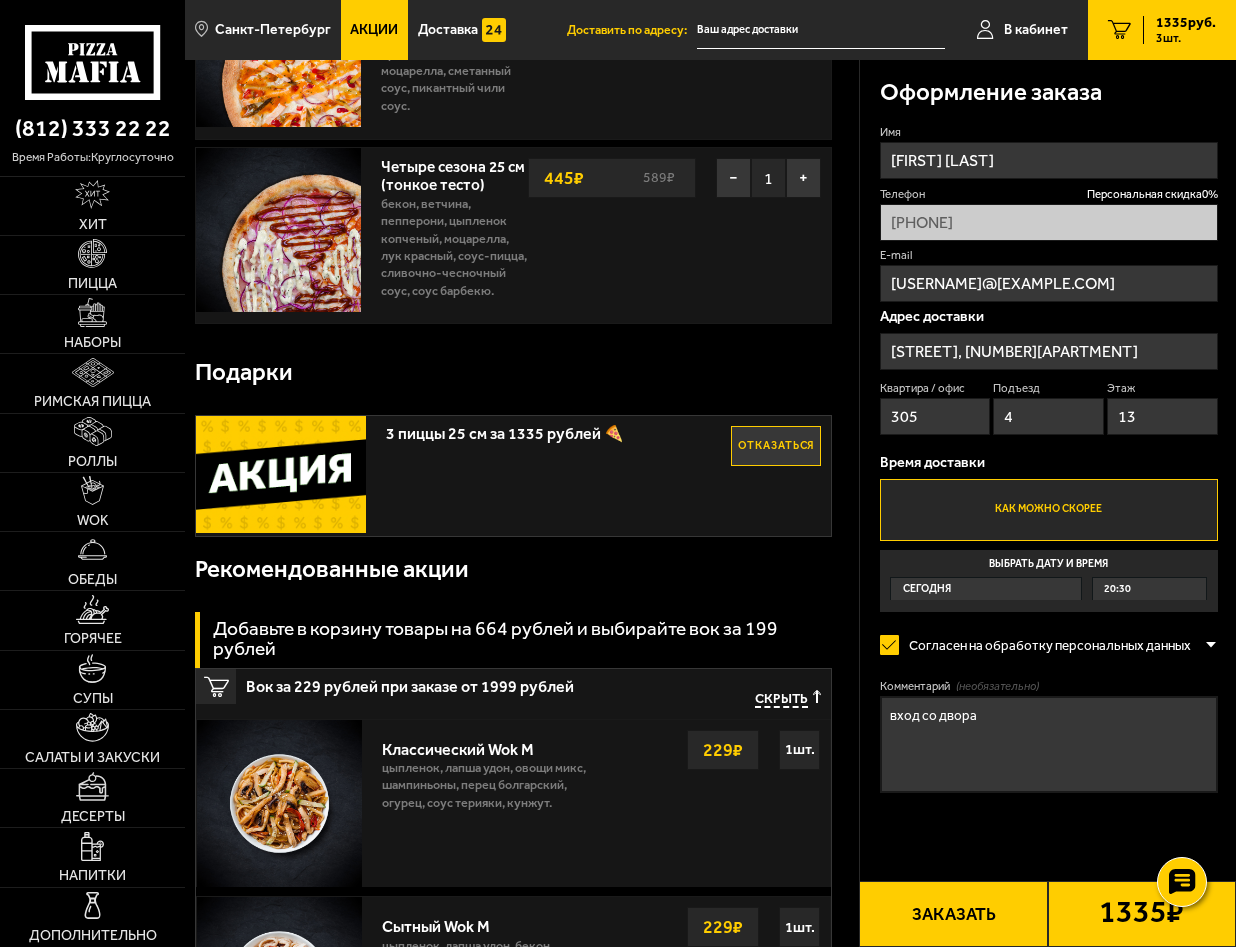 click on "Заказать" at bounding box center (953, 914) 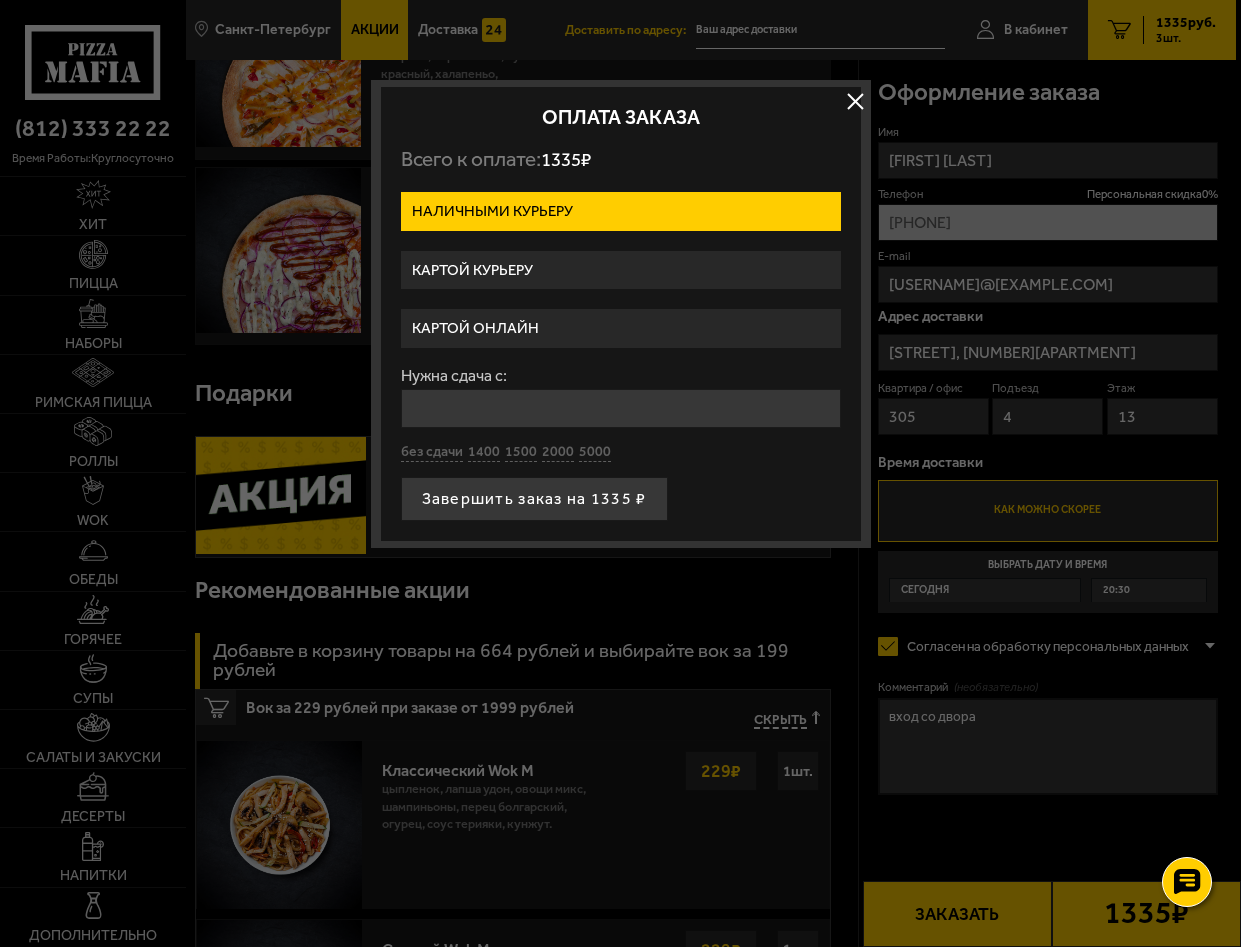 click on "Картой курьеру" at bounding box center (621, 270) 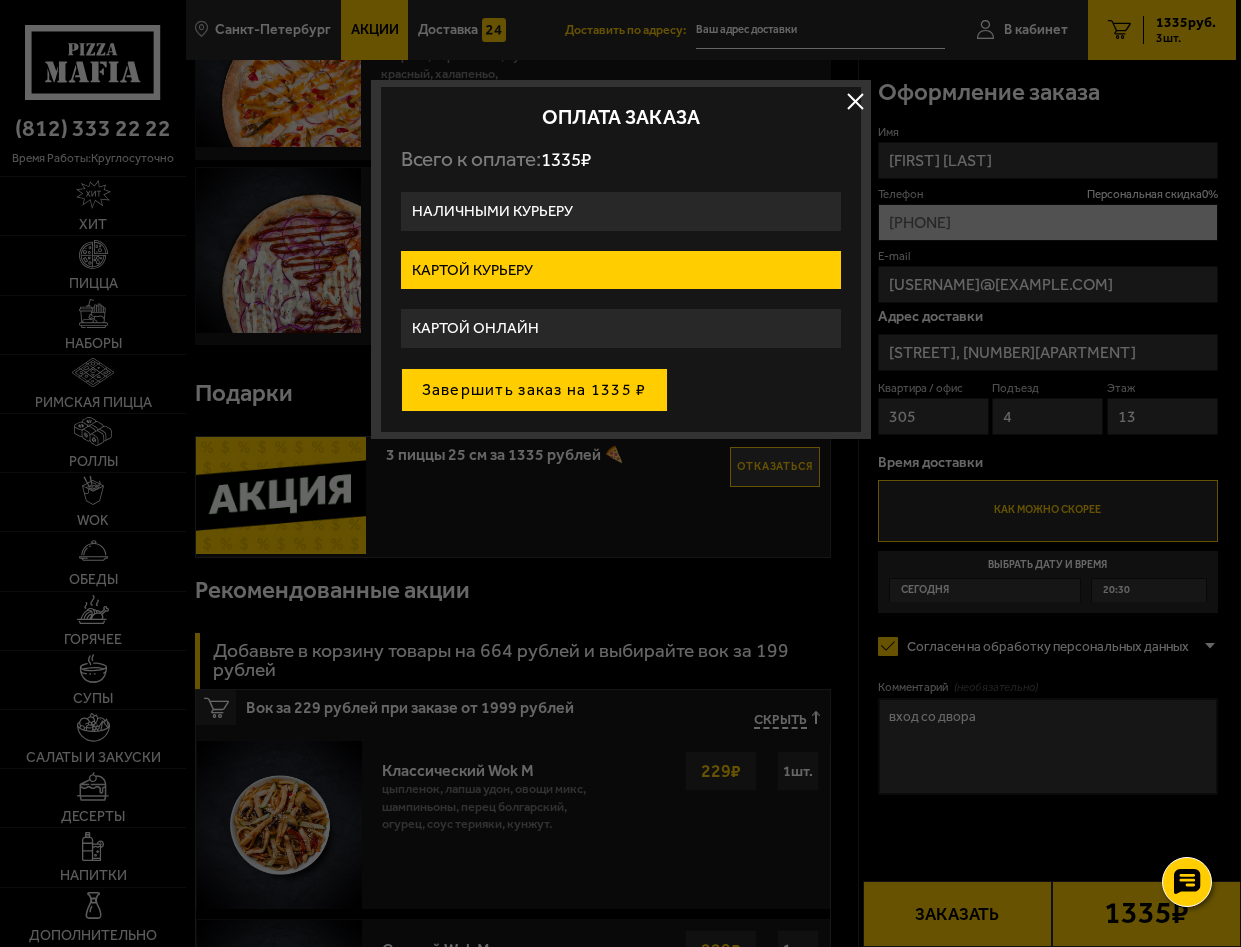 click on "Завершить заказ на 1335 ₽" at bounding box center [534, 390] 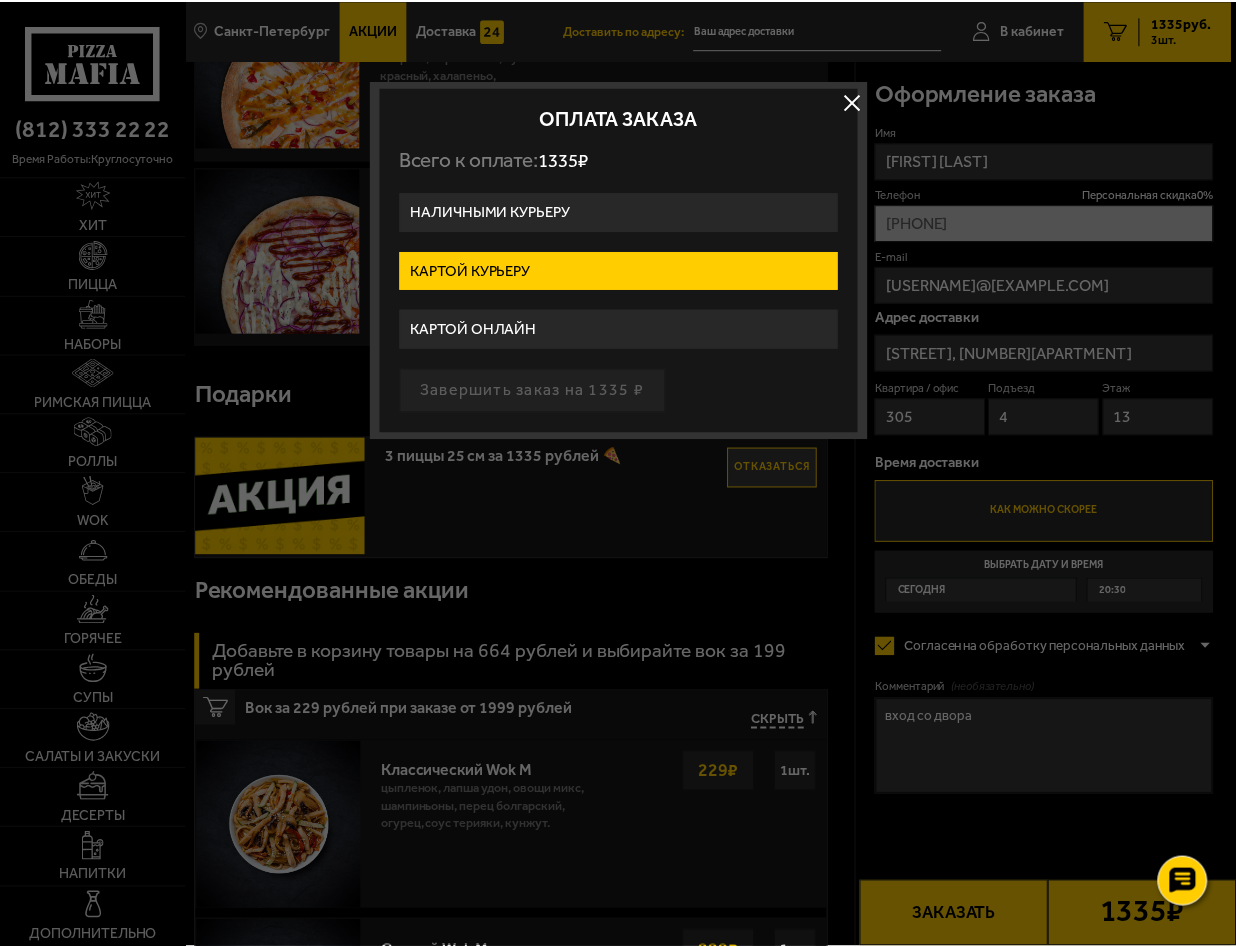 scroll, scrollTop: 0, scrollLeft: 0, axis: both 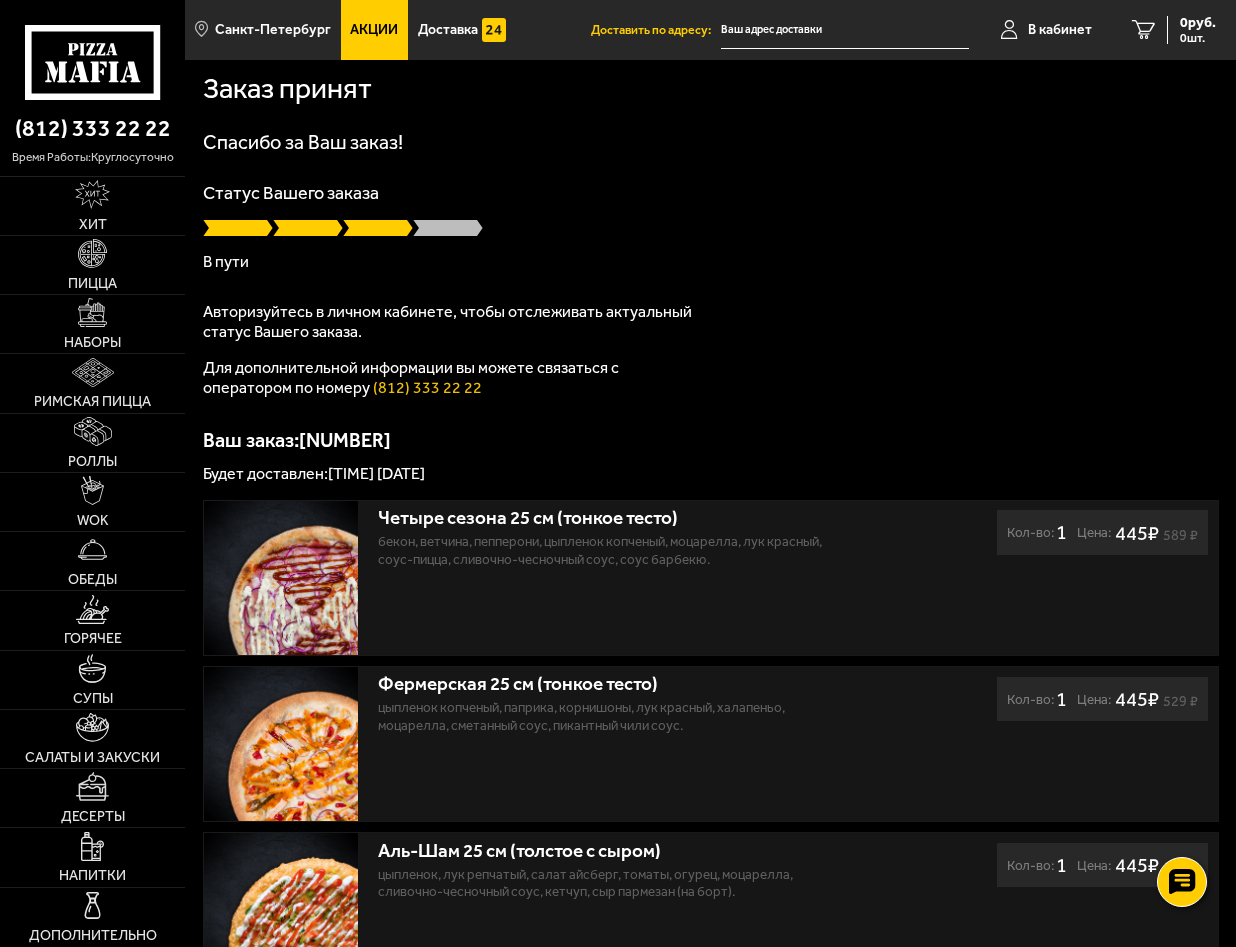 click on "Спасибо за Ваш заказ! Статус Вашего заказа В пути Авторизуйтесь в личном кабинете, чтобы отслеживать актуальный статус Вашего заказа. Для дополнительной информации вы можете связаться с оператором по номеру   [PHONE] Ваш заказ:  [NUMBER] Будет доставлен:  [TIME] [DATE]" at bounding box center [711, 307] 